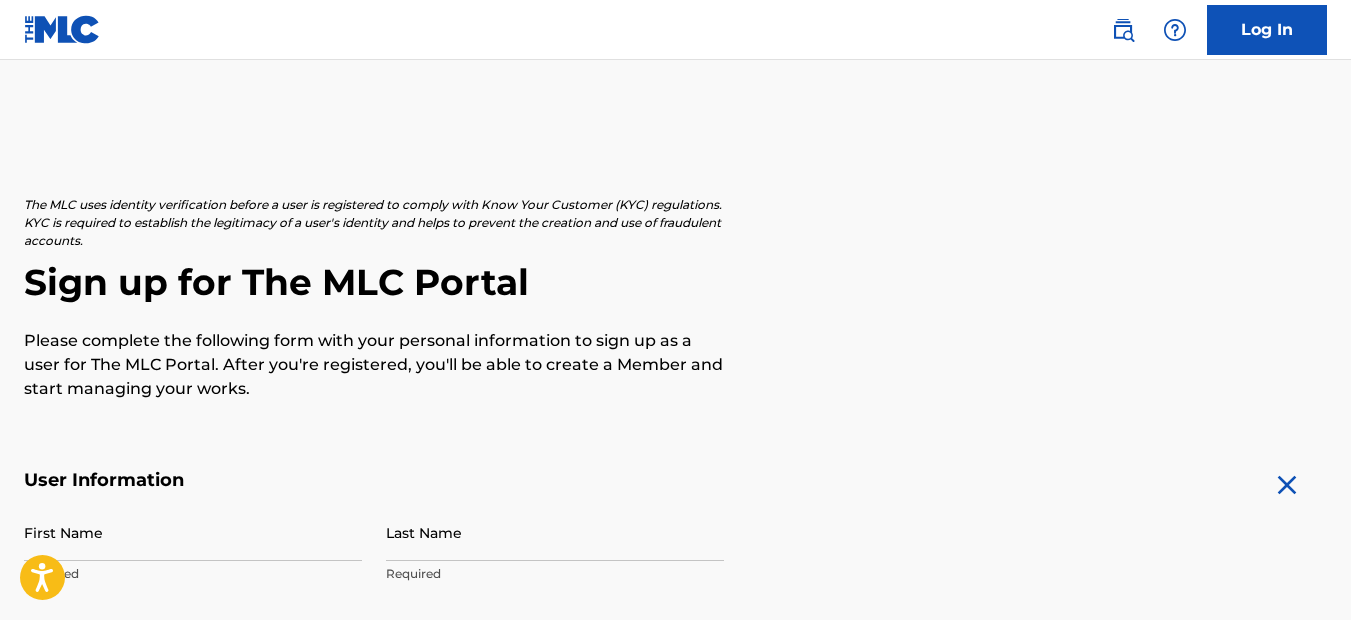 scroll, scrollTop: 0, scrollLeft: 0, axis: both 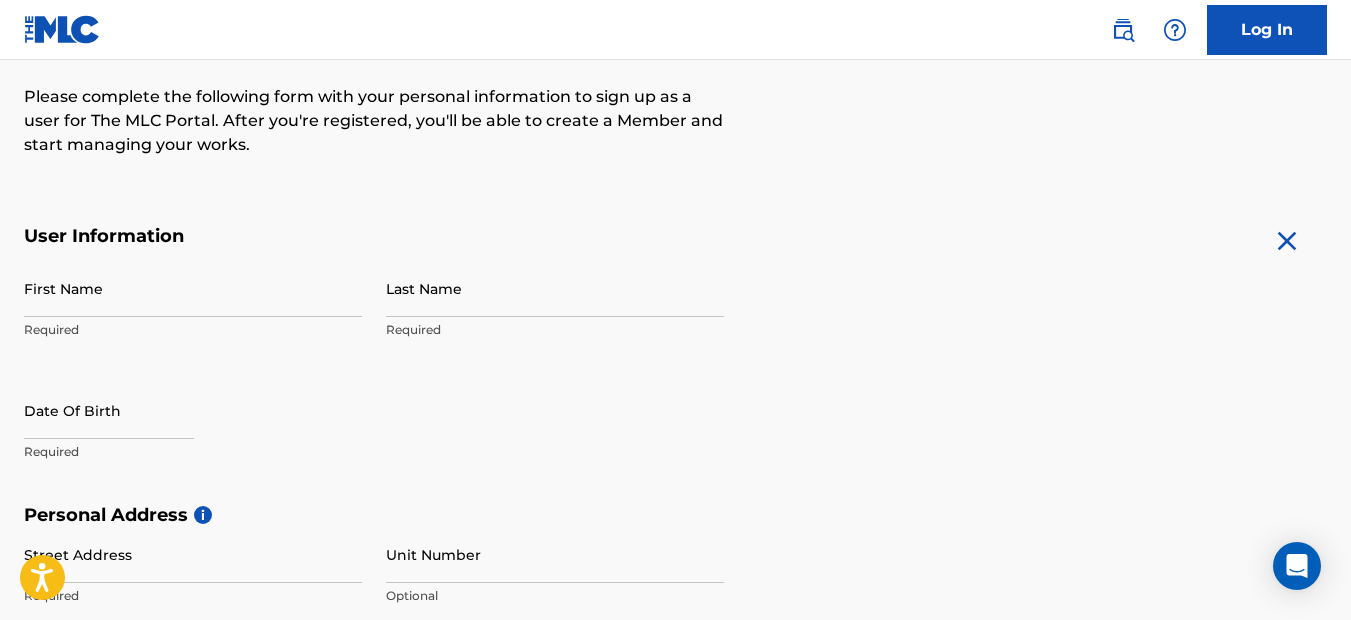 click on "First Name" at bounding box center [193, 288] 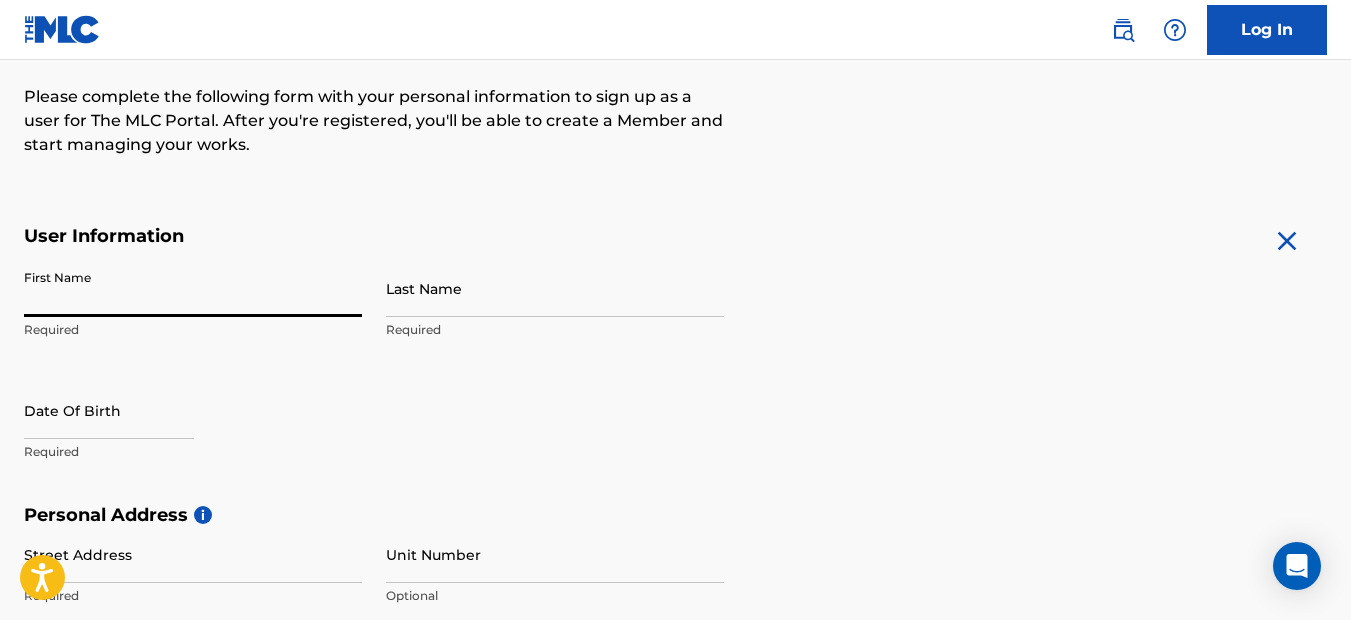 type on "[PERSON_NAME]" 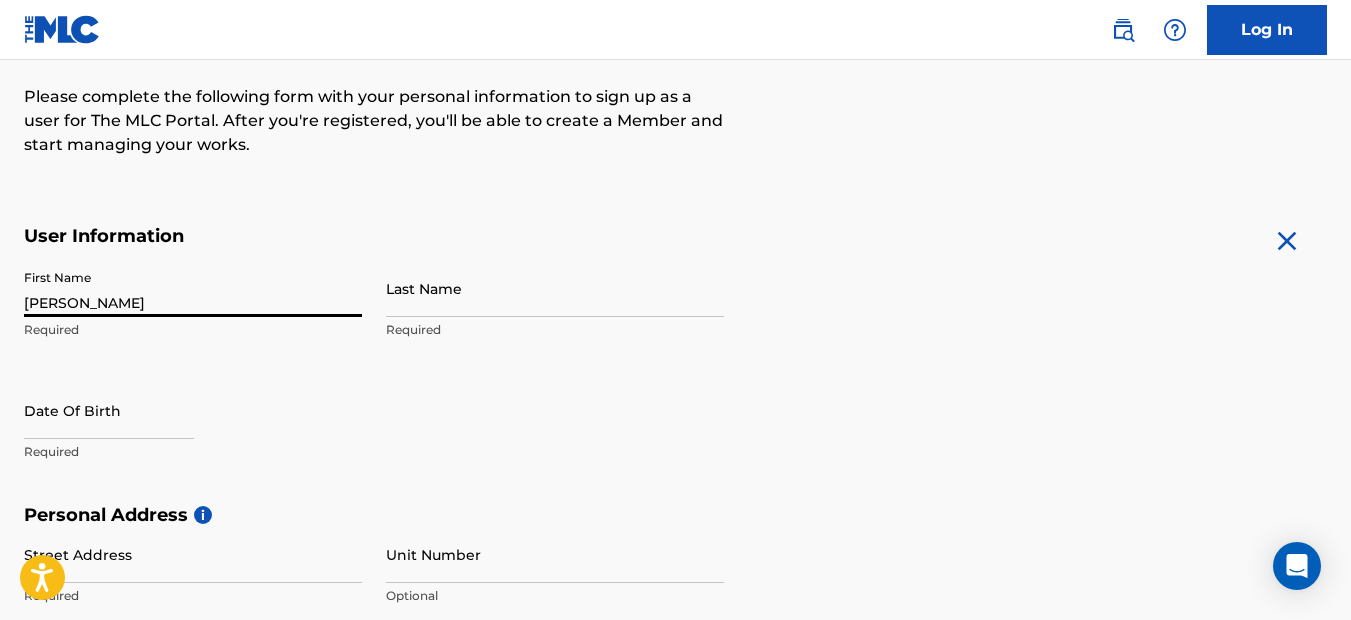 type on "Asamoah" 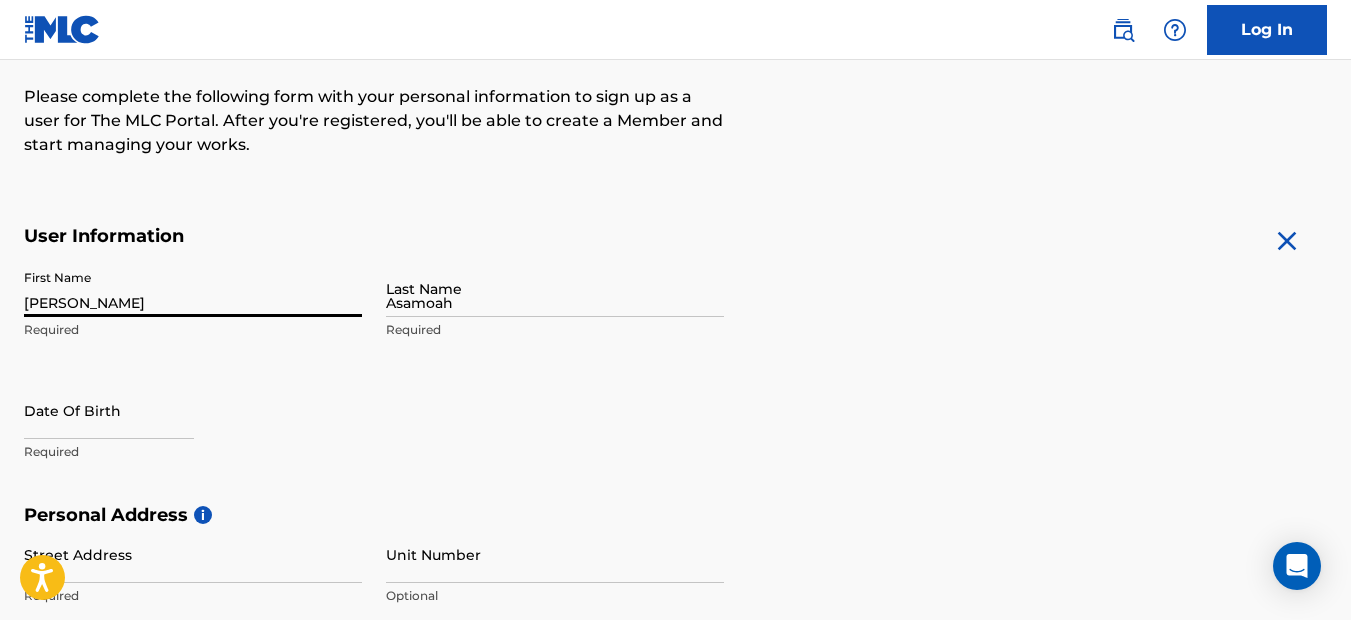 type on "[DATE]" 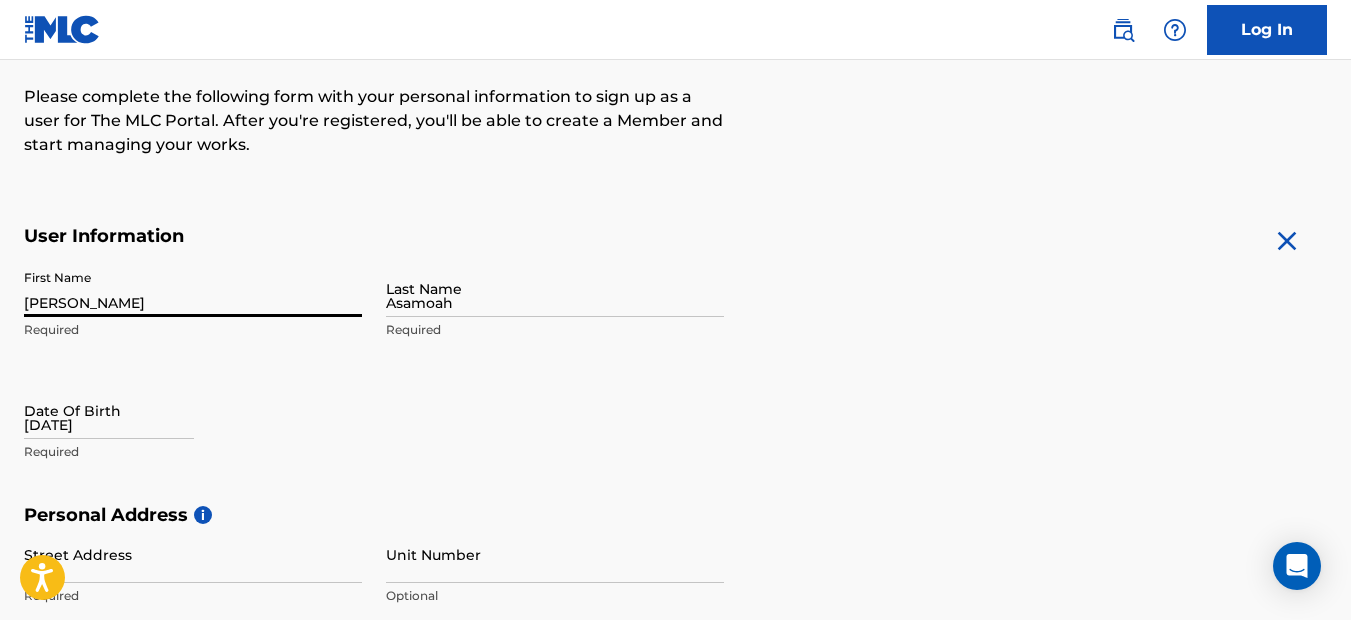 type on "Salem Fufu Pounding Service, [GEOGRAPHIC_DATA] Community 25 extension" 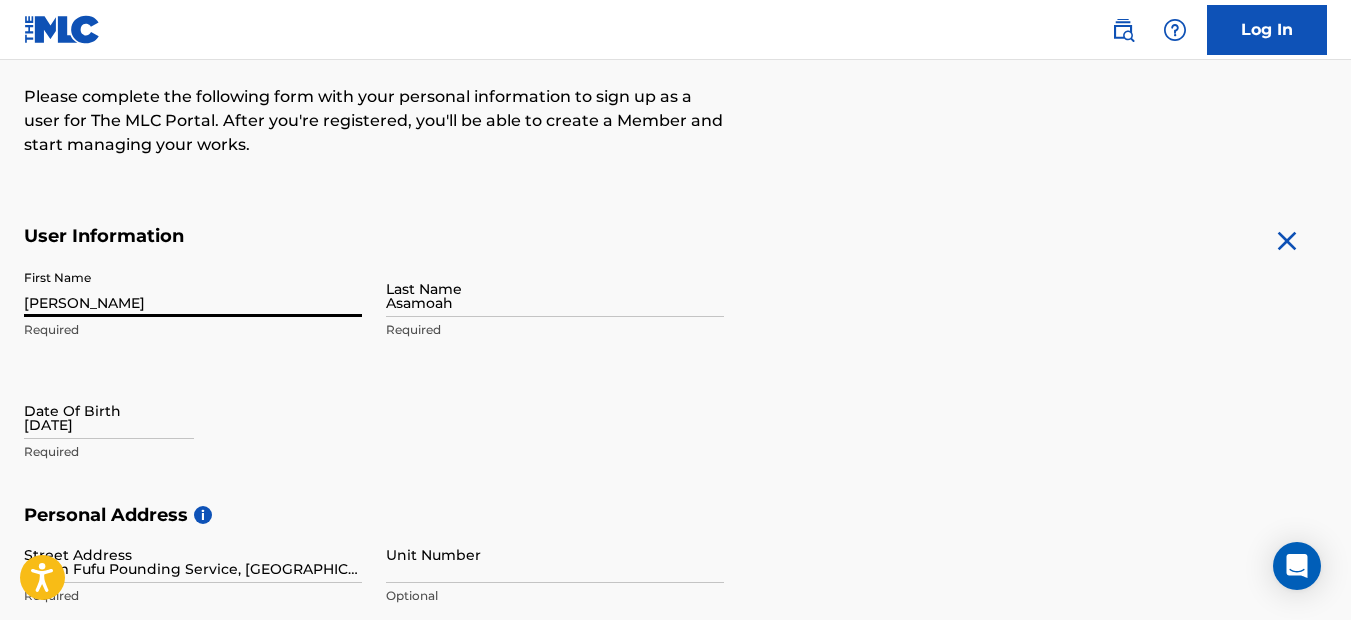 type on "Tema" 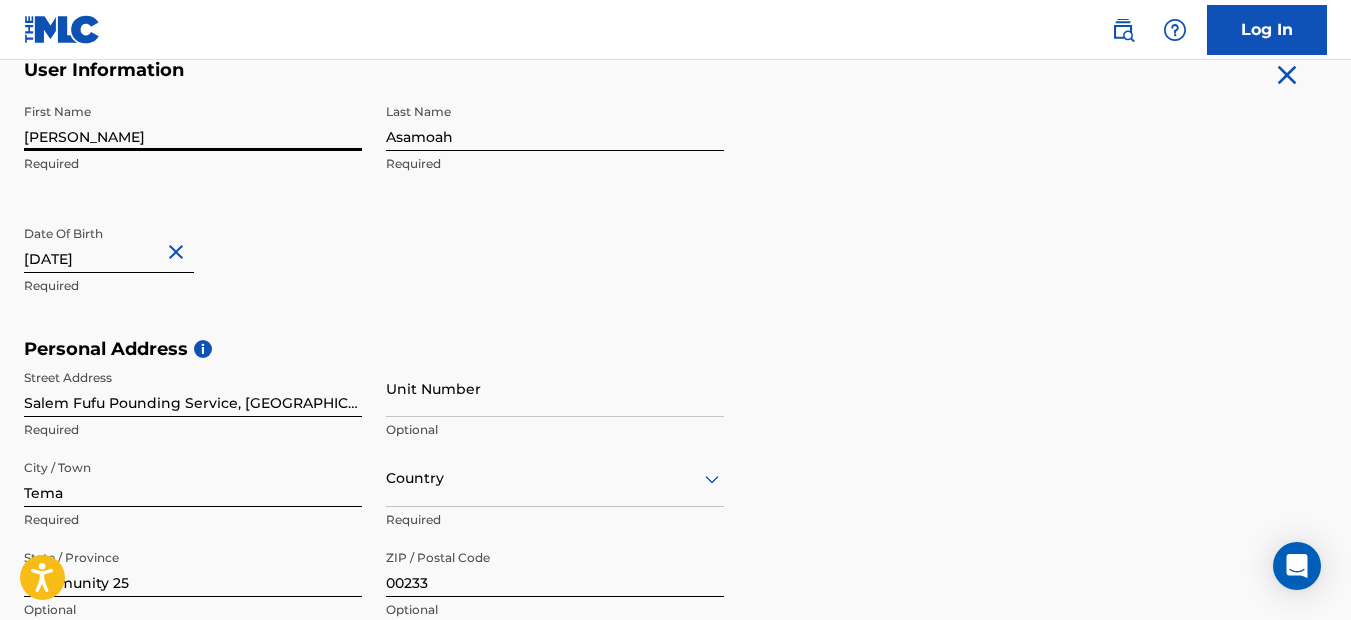 scroll, scrollTop: 444, scrollLeft: 0, axis: vertical 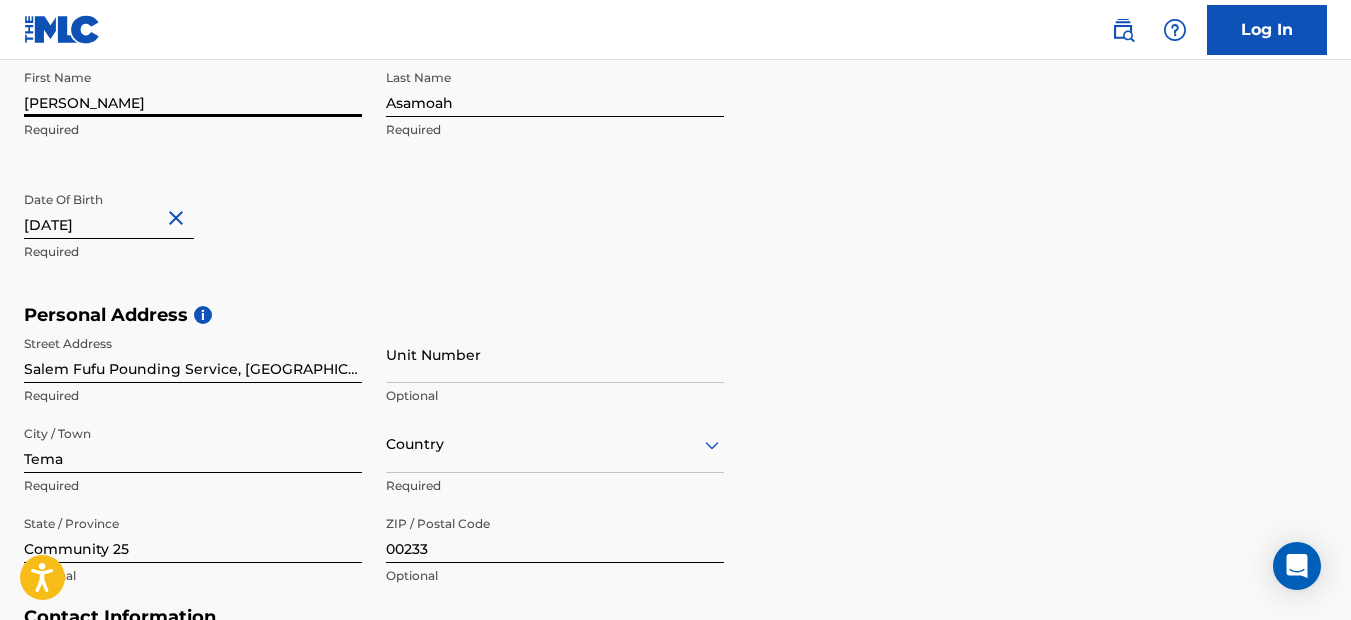 click on "Country" at bounding box center (555, 444) 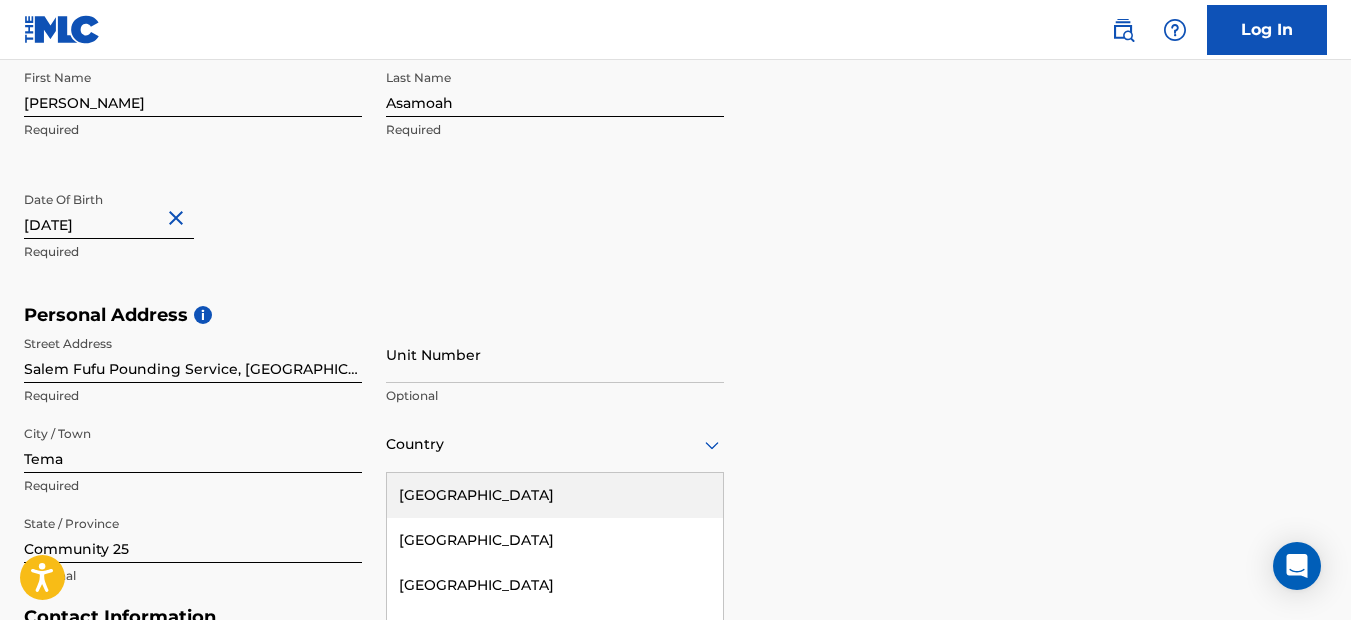scroll, scrollTop: 598, scrollLeft: 0, axis: vertical 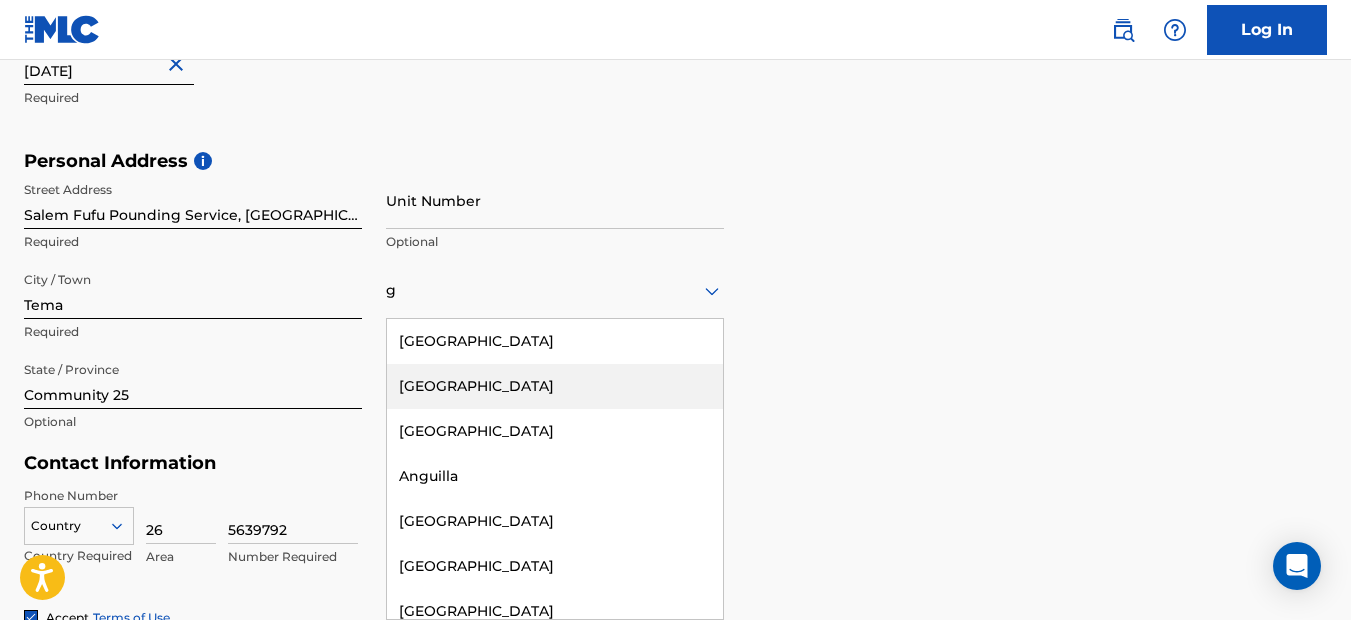type on "gh" 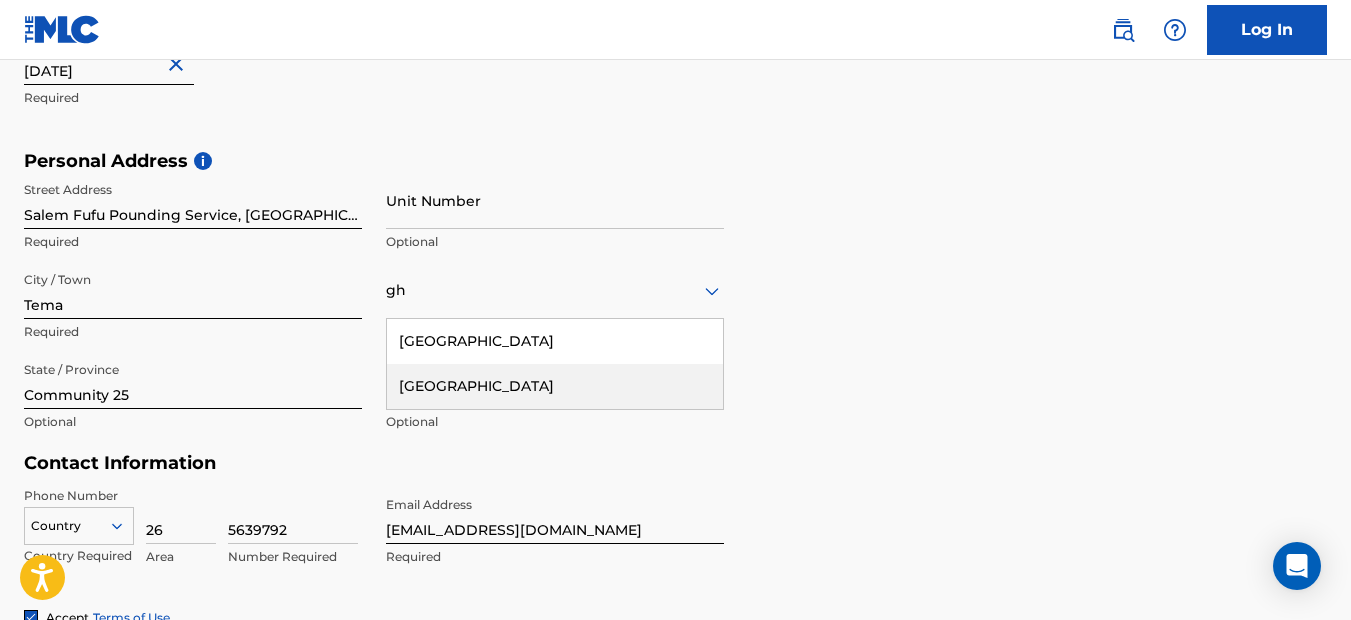click on "[GEOGRAPHIC_DATA]" at bounding box center (555, 386) 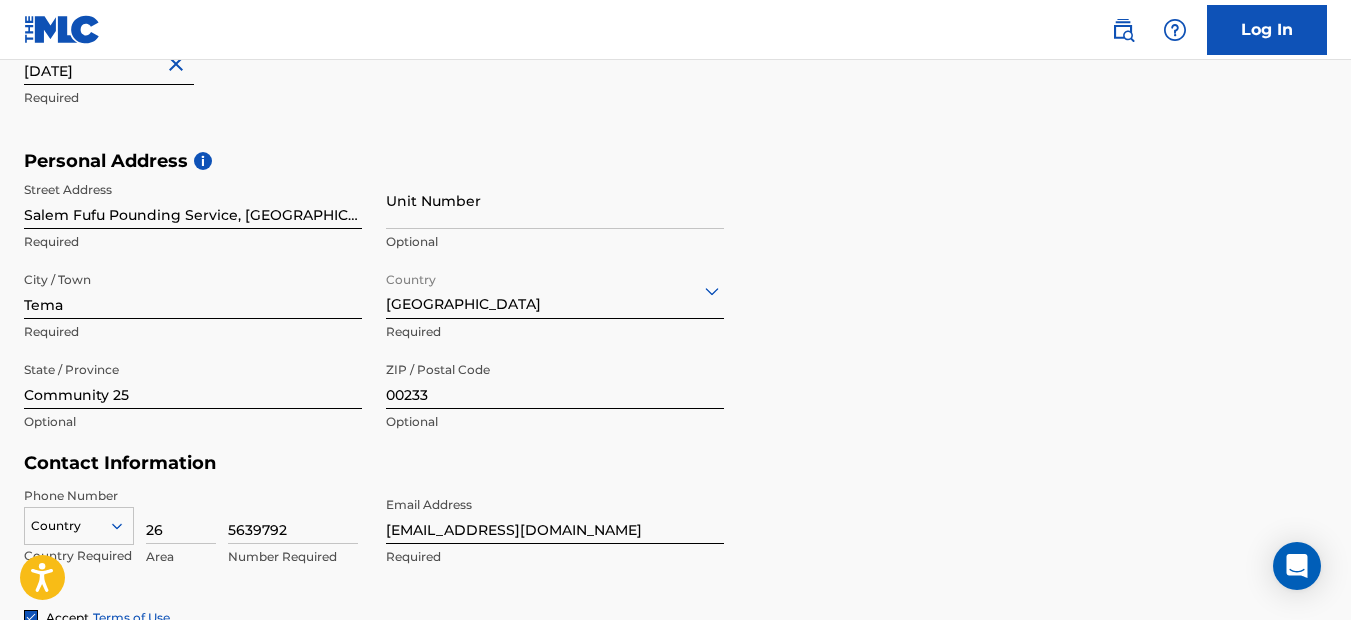 scroll, scrollTop: 698, scrollLeft: 0, axis: vertical 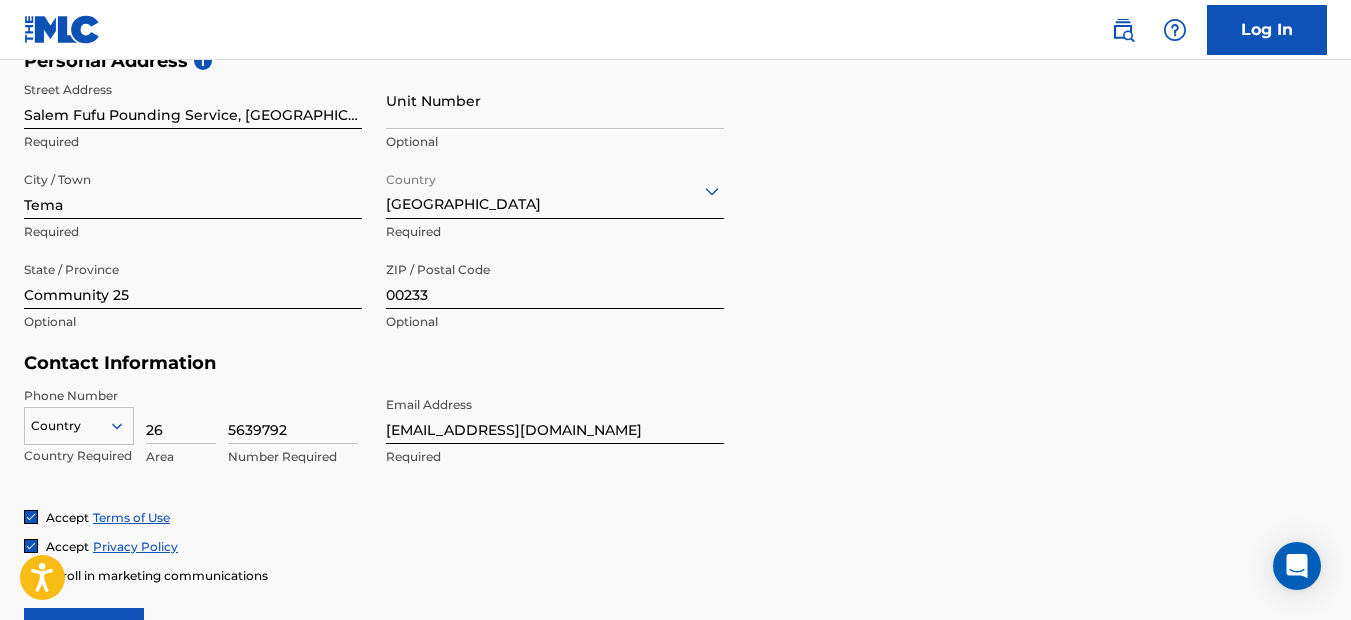 drag, startPoint x: 298, startPoint y: 429, endPoint x: 197, endPoint y: 432, distance: 101.04455 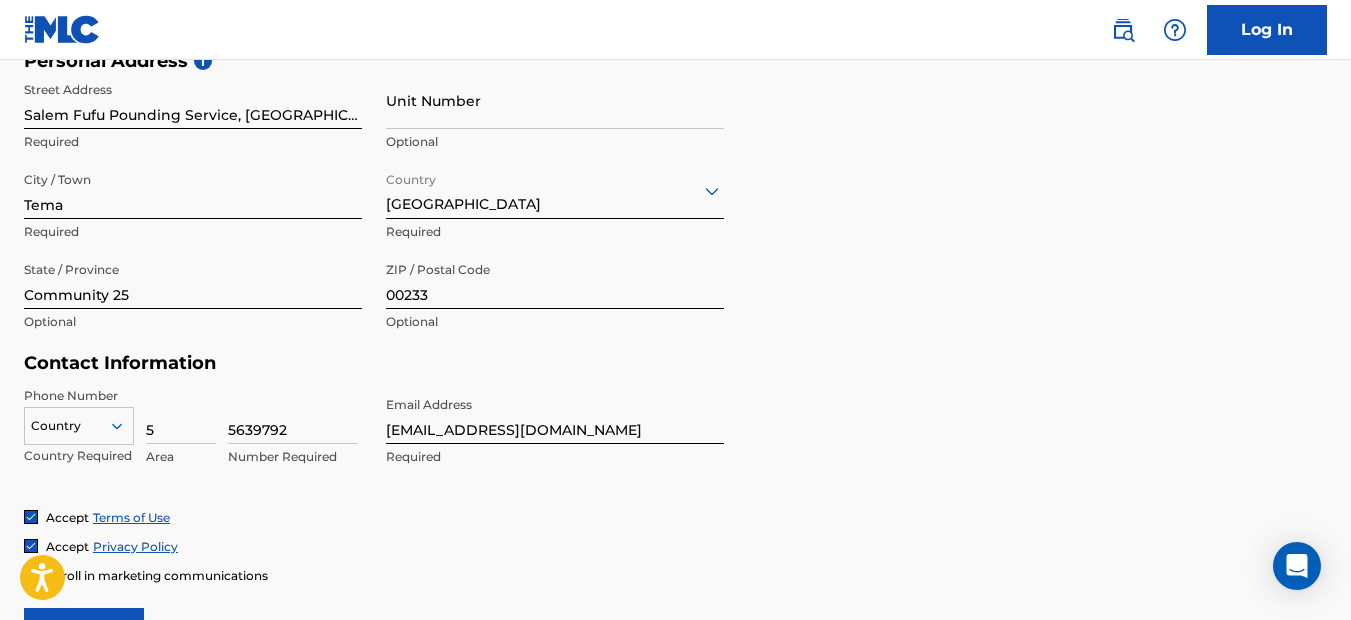 type on "59" 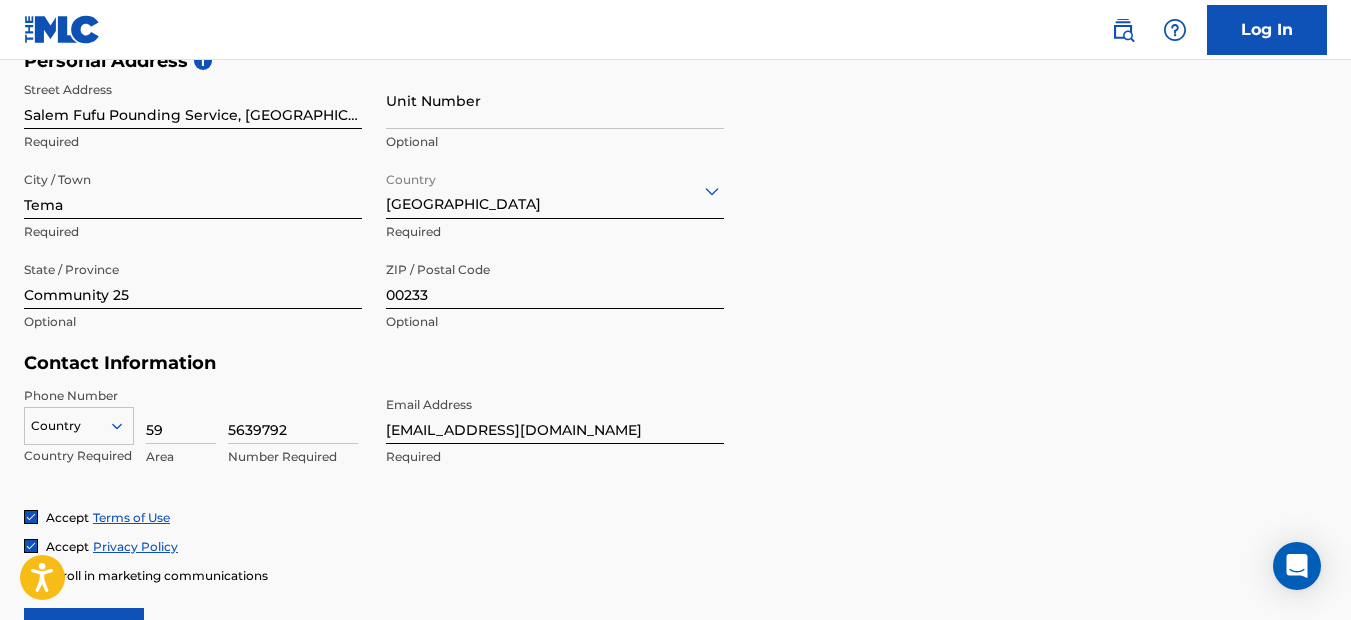 type on "[GEOGRAPHIC_DATA]" 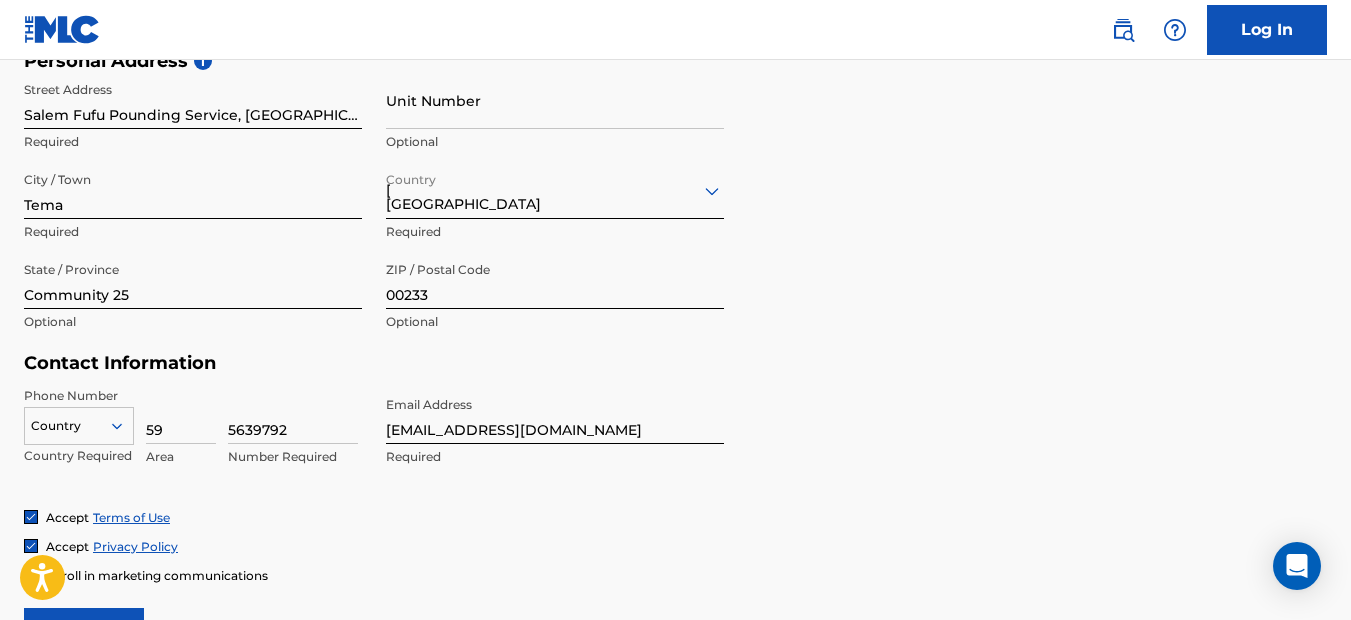 type on "233" 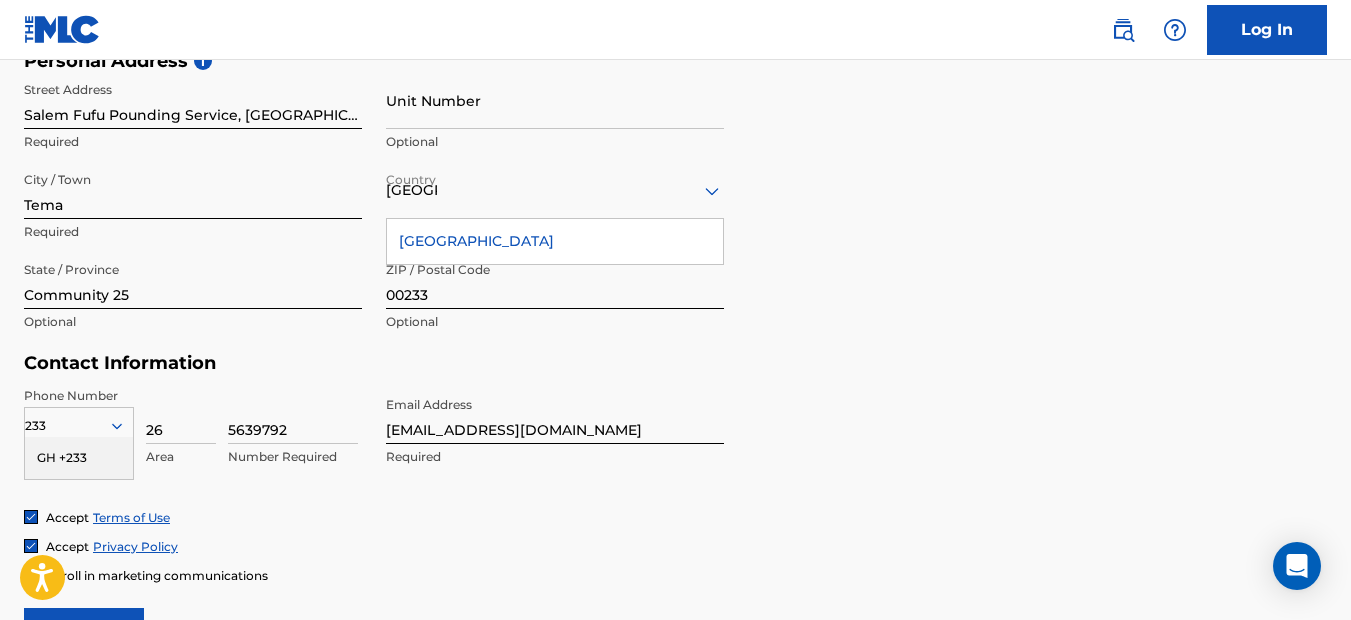 click on "GH +233" at bounding box center [79, 458] 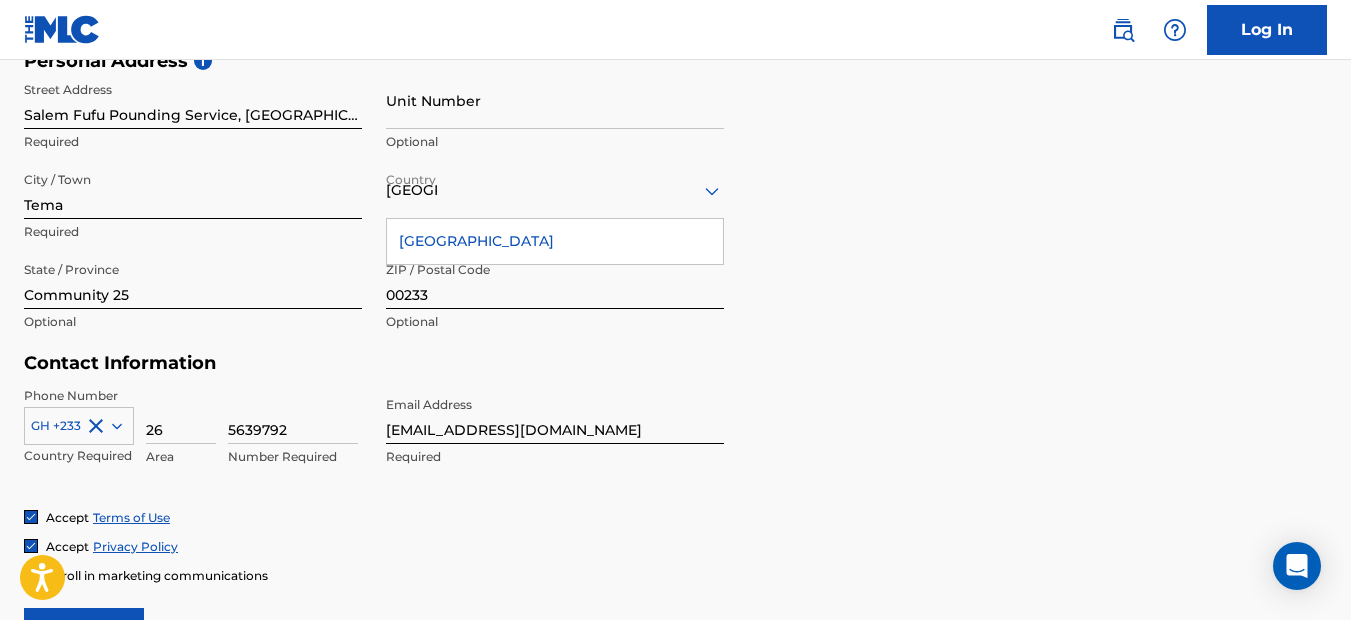 click on "26" at bounding box center [181, 415] 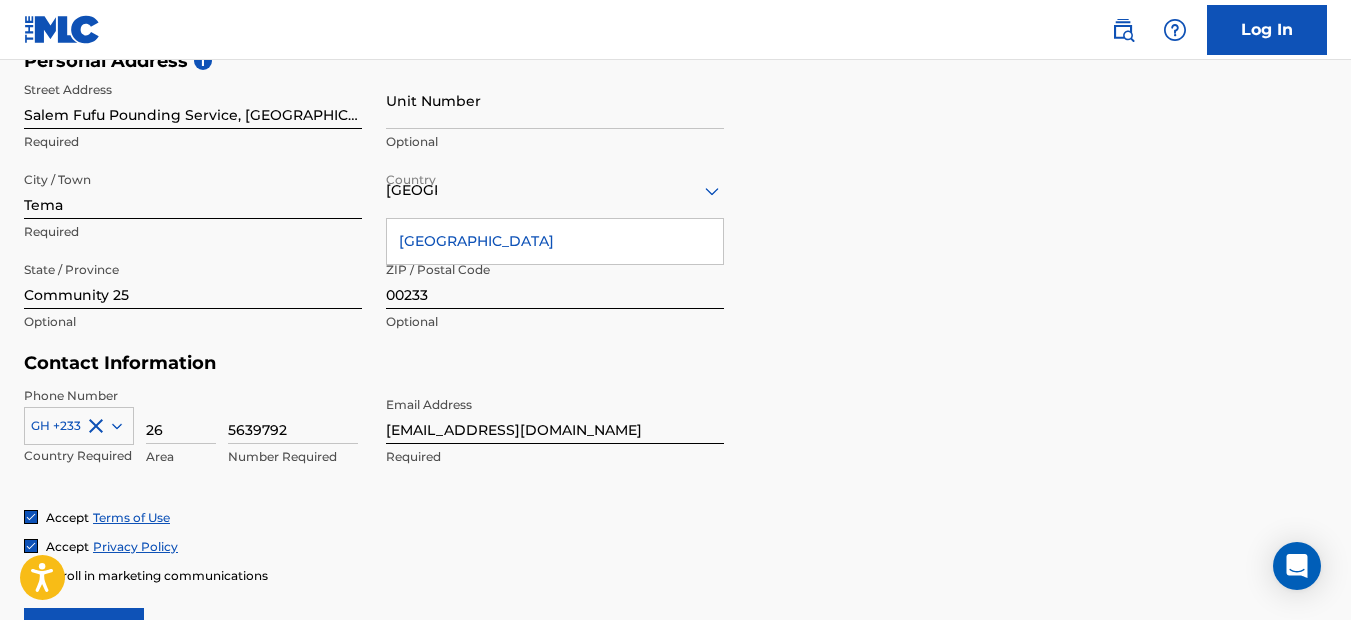 type on "2" 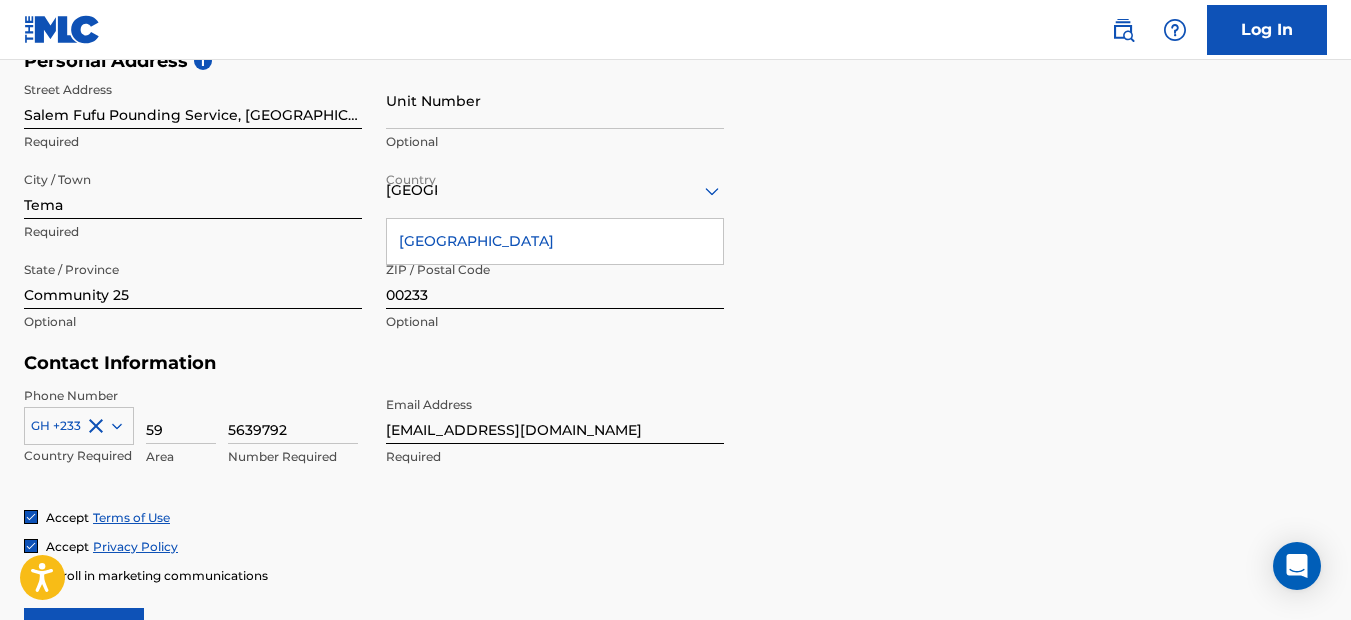 type on "59" 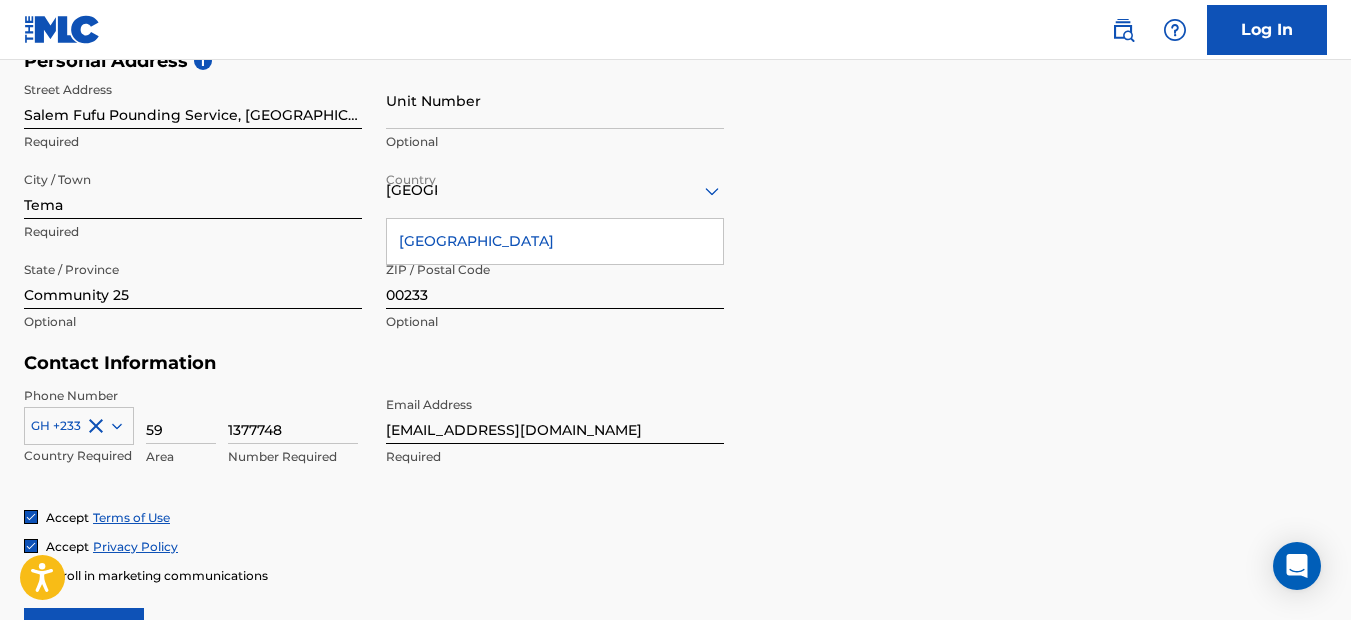 type on "1377748" 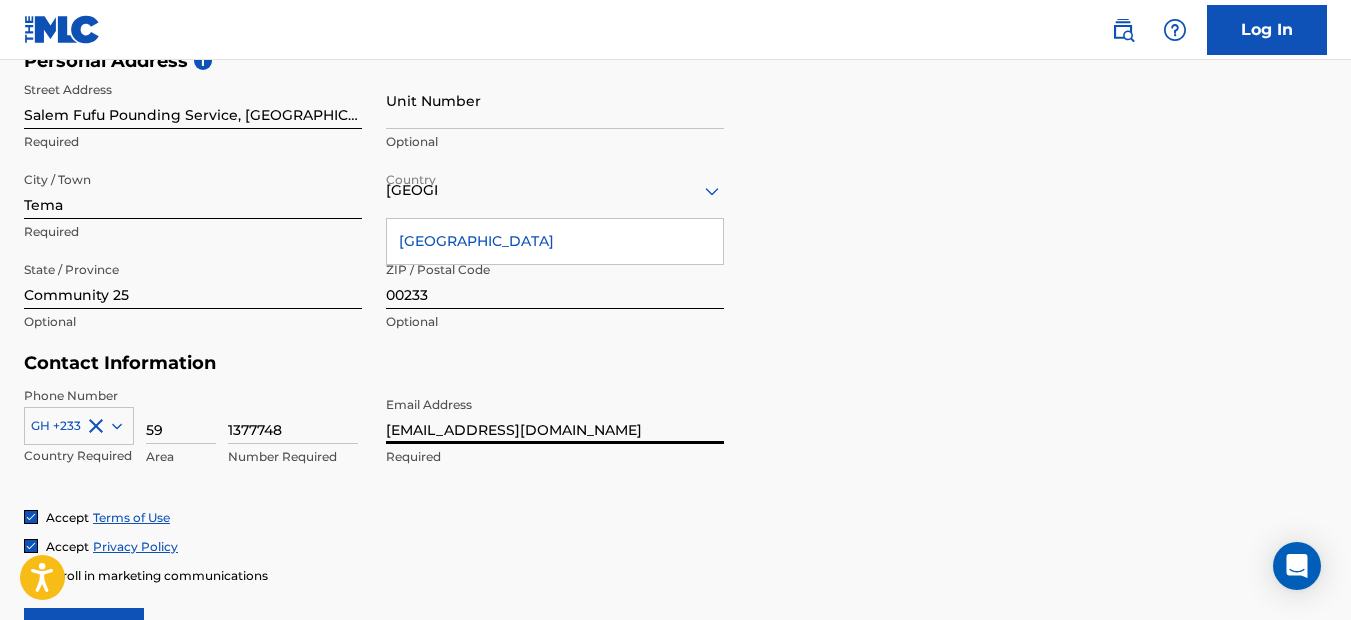 click on "[EMAIL_ADDRESS][DOMAIN_NAME]" at bounding box center (555, 415) 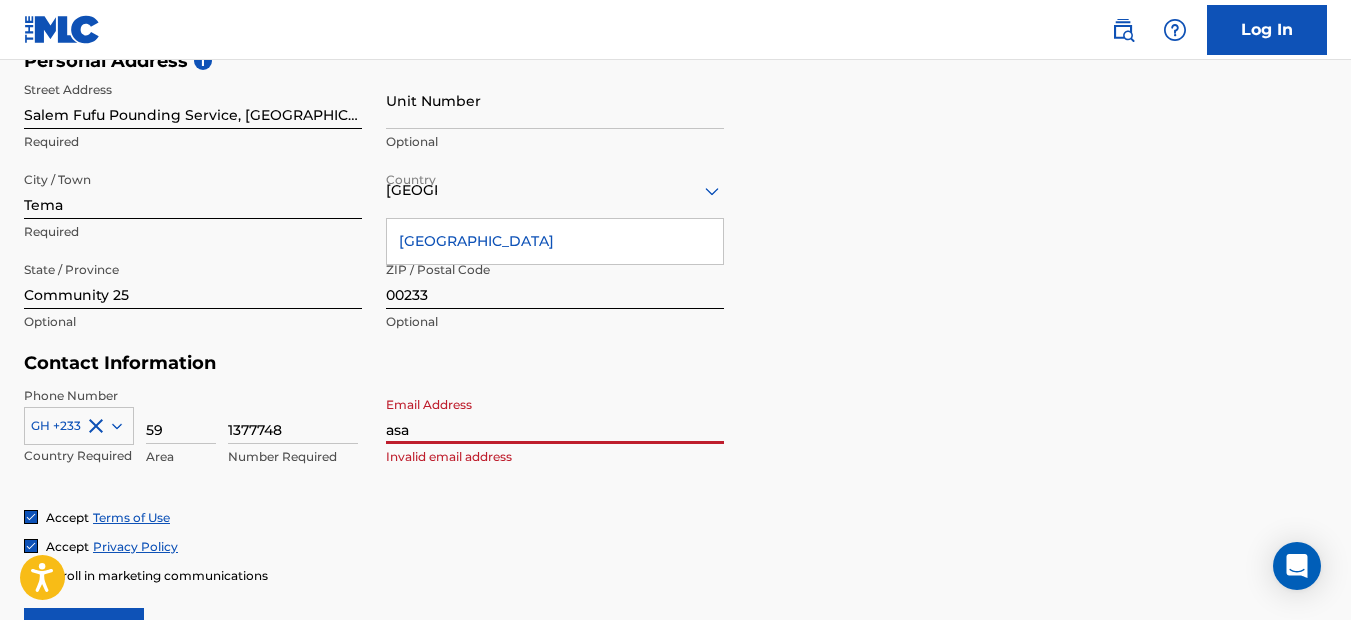 type on "[EMAIL_ADDRESS][DOMAIN_NAME]" 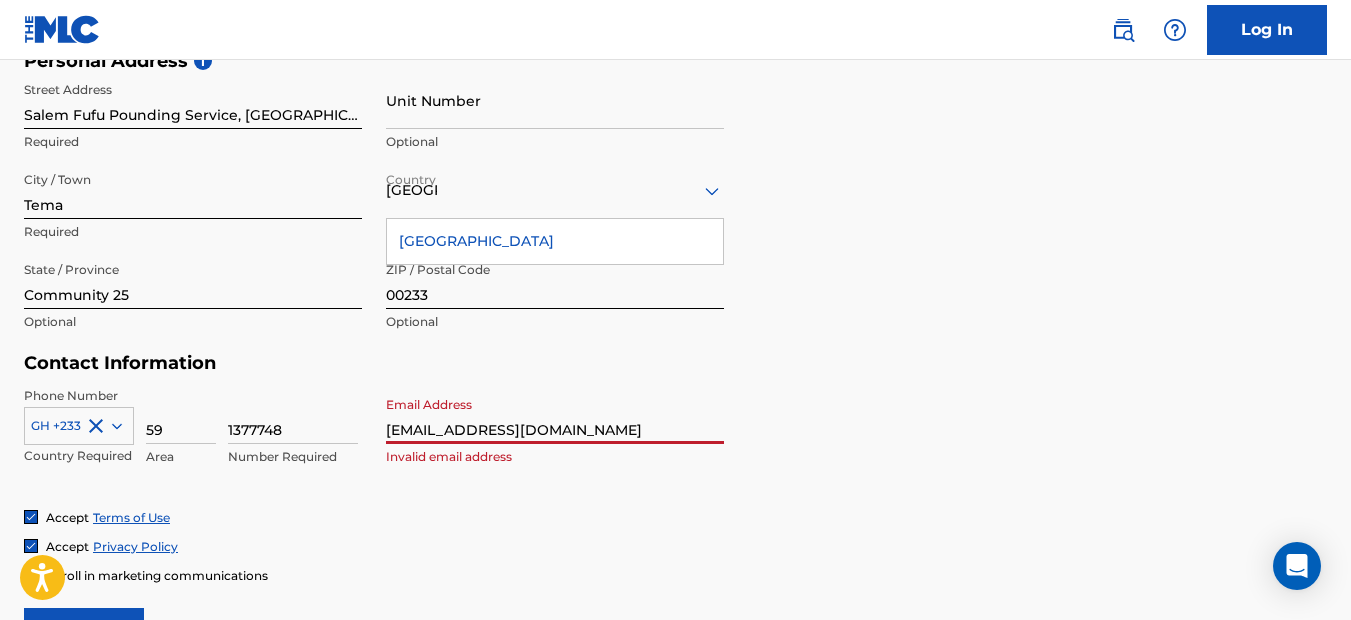 type on "233" 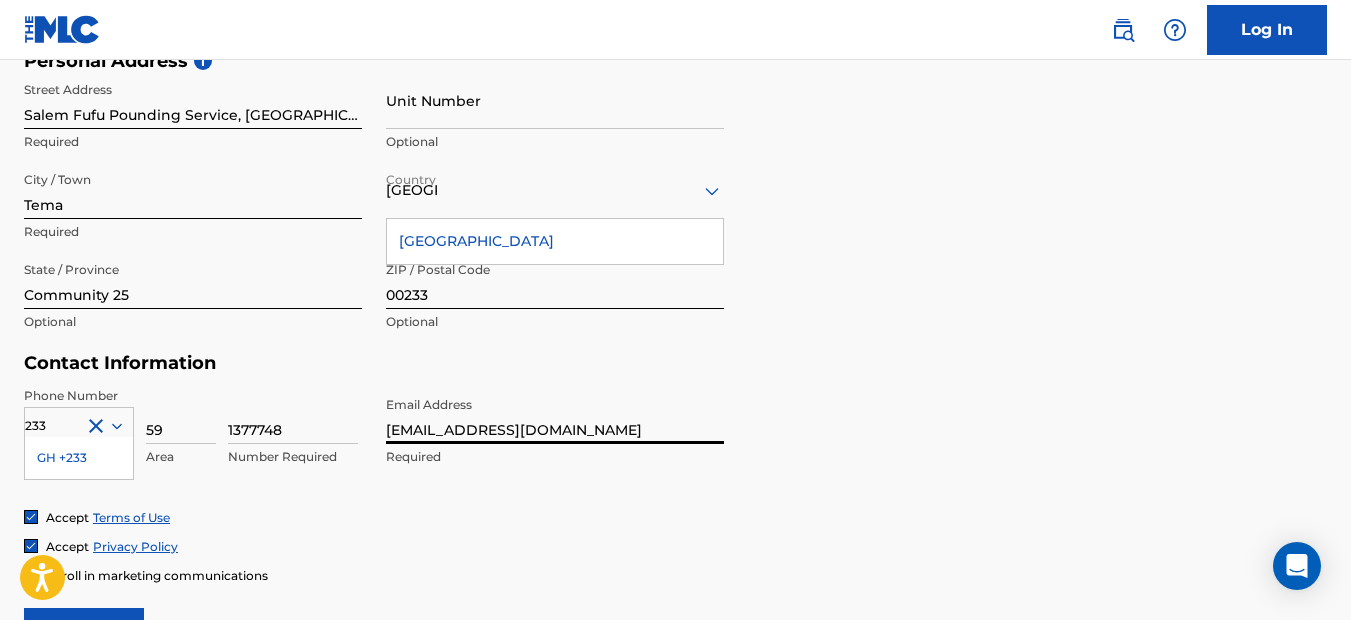 click on "Accept Terms of Use" at bounding box center [675, 517] 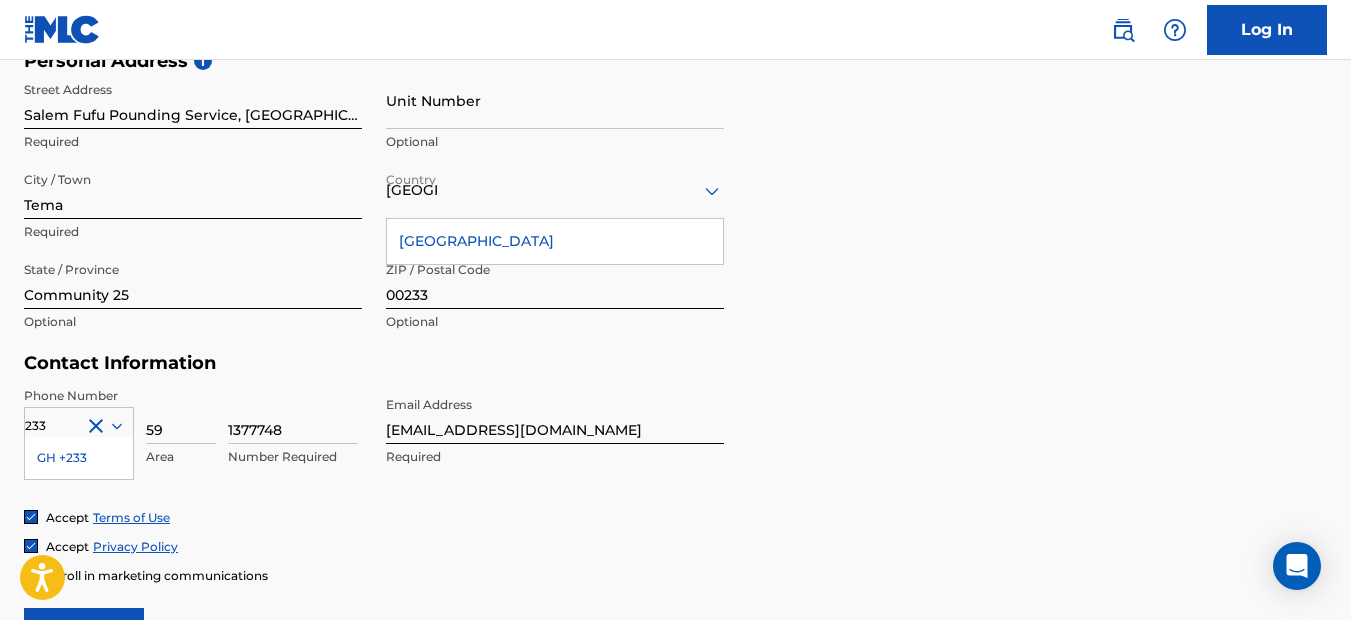 click on "GH +233" at bounding box center (79, 458) 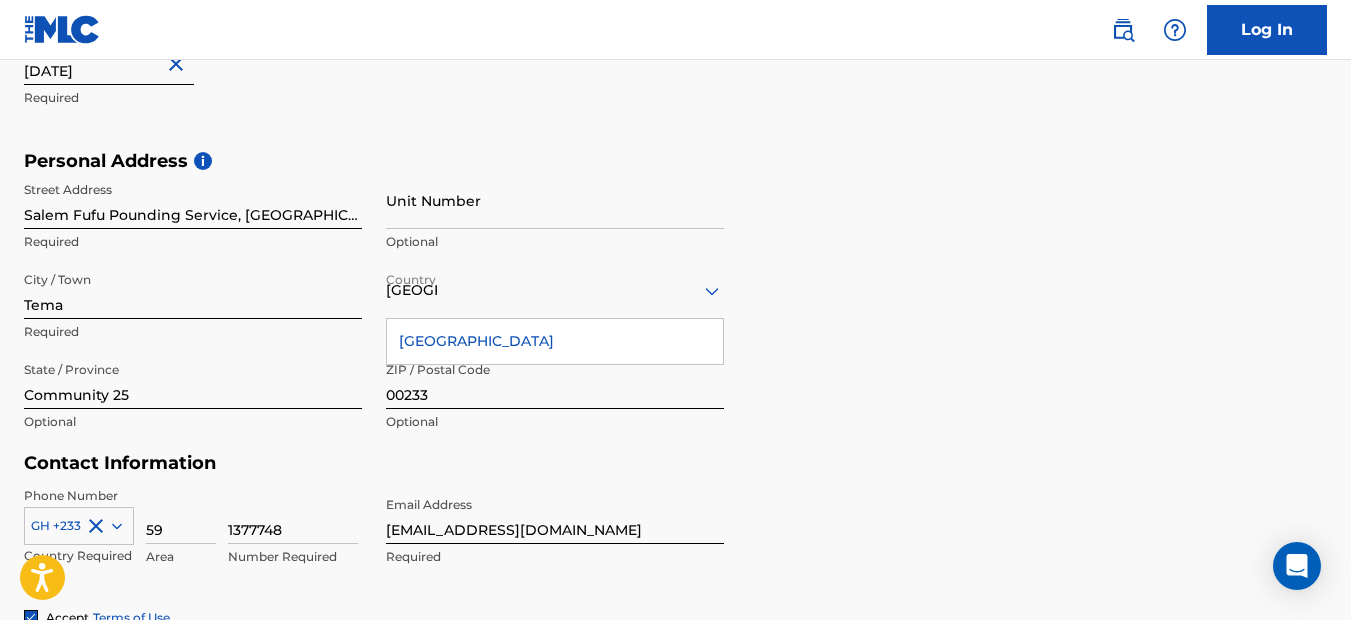 scroll, scrollTop: 698, scrollLeft: 0, axis: vertical 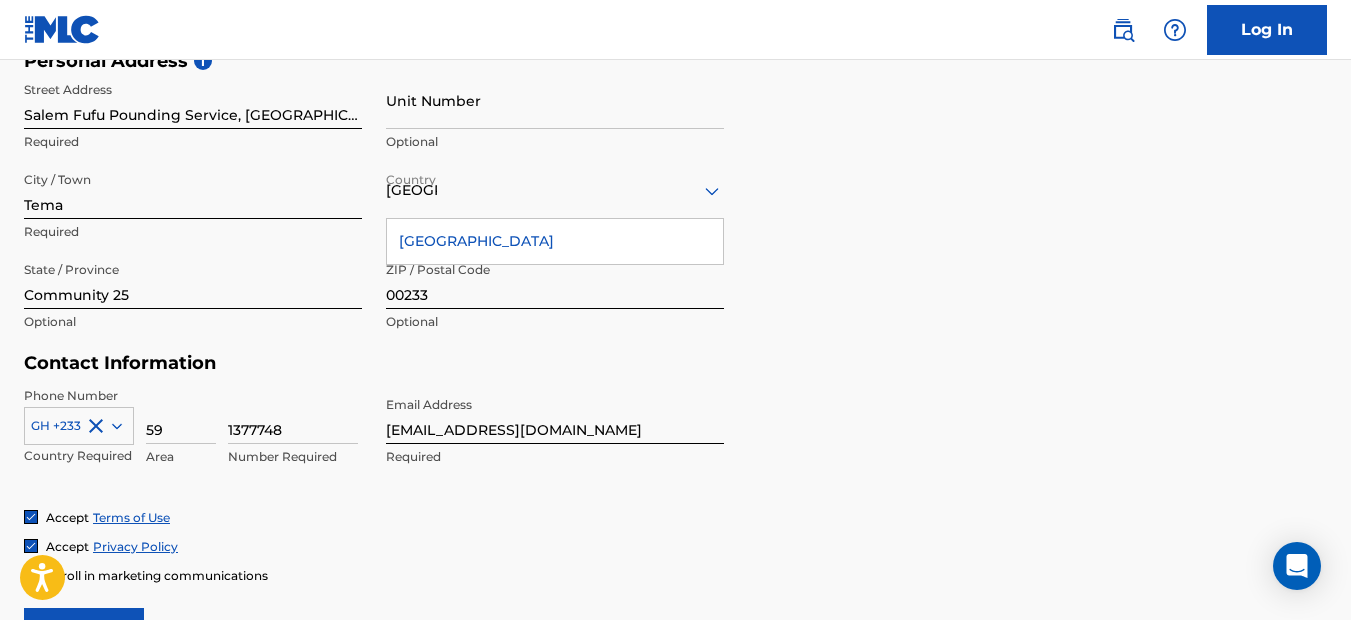 click on "[GEOGRAPHIC_DATA]" at bounding box center (555, 241) 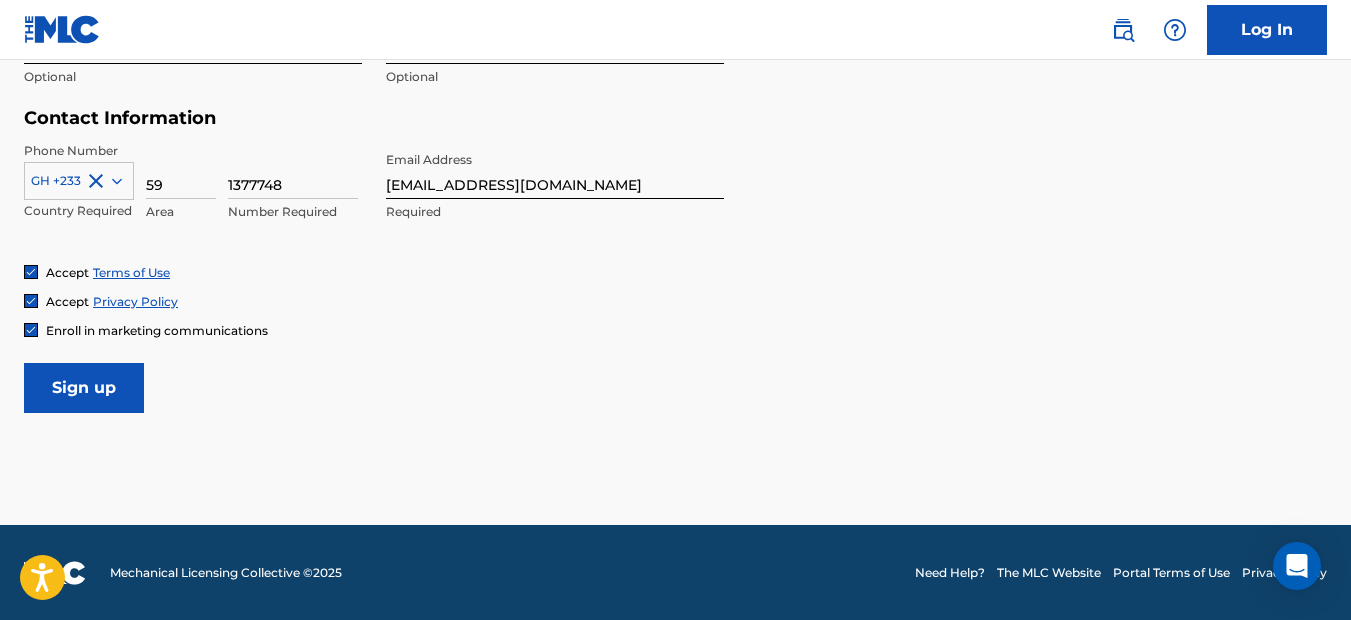 scroll, scrollTop: 944, scrollLeft: 0, axis: vertical 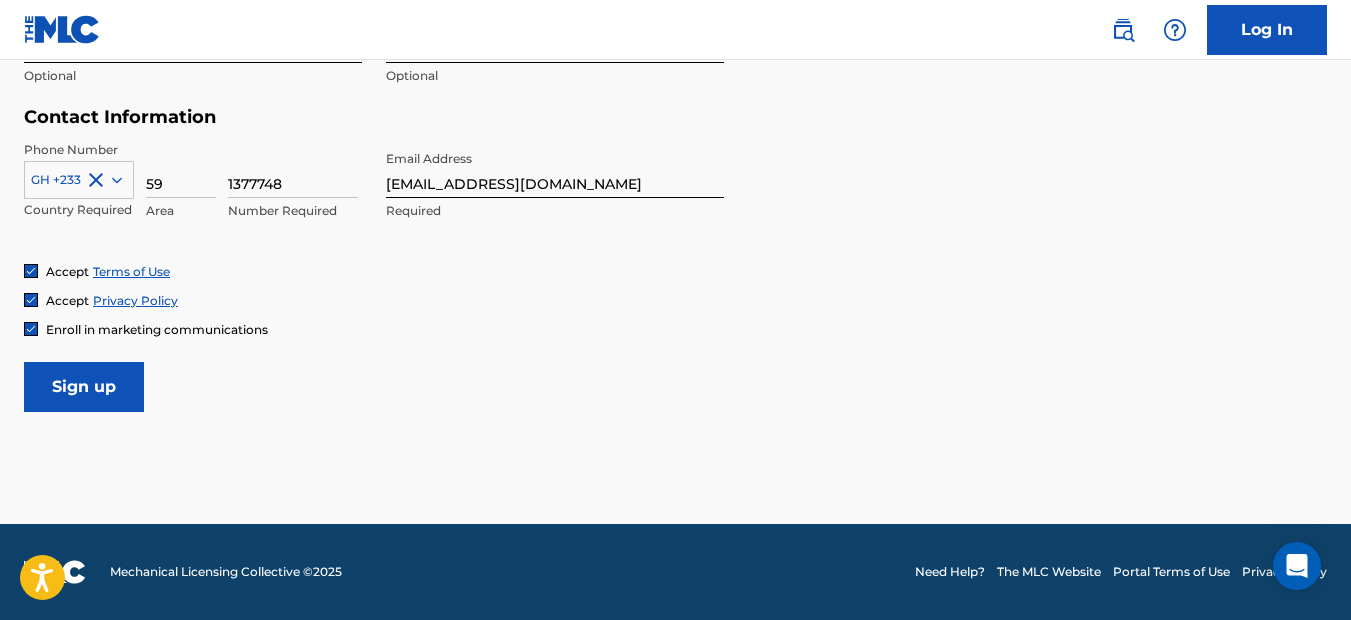 click on "Sign up" at bounding box center [84, 387] 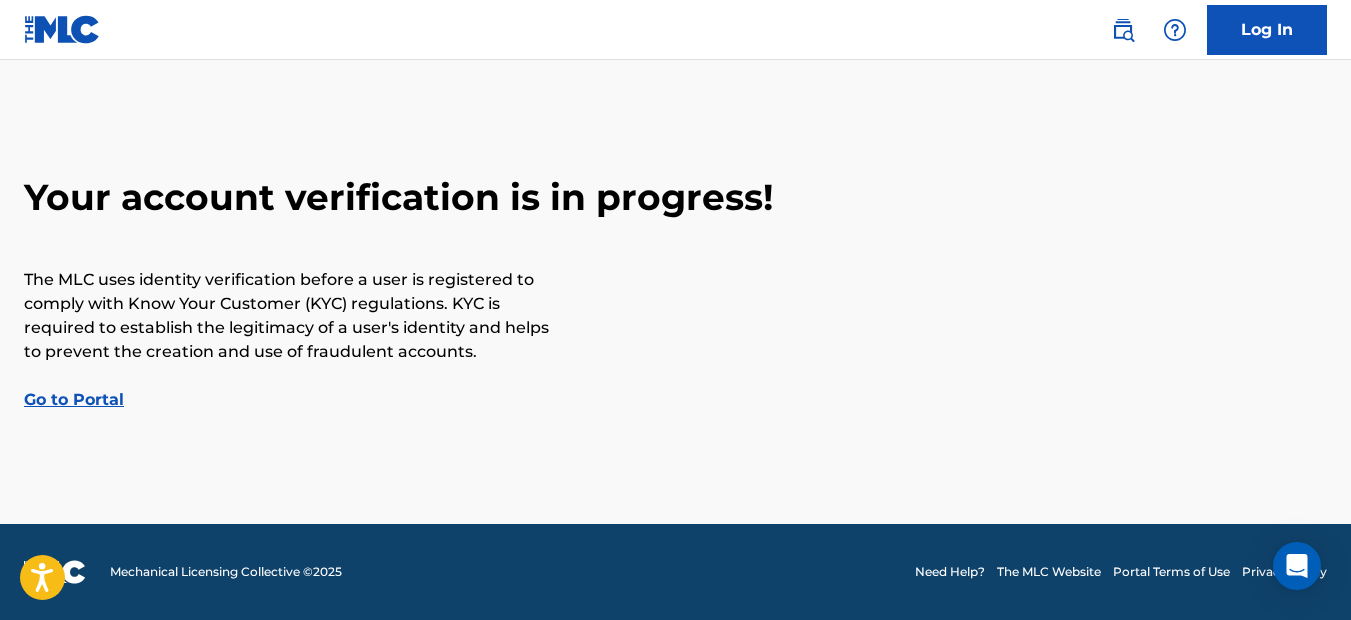 scroll, scrollTop: 0, scrollLeft: 0, axis: both 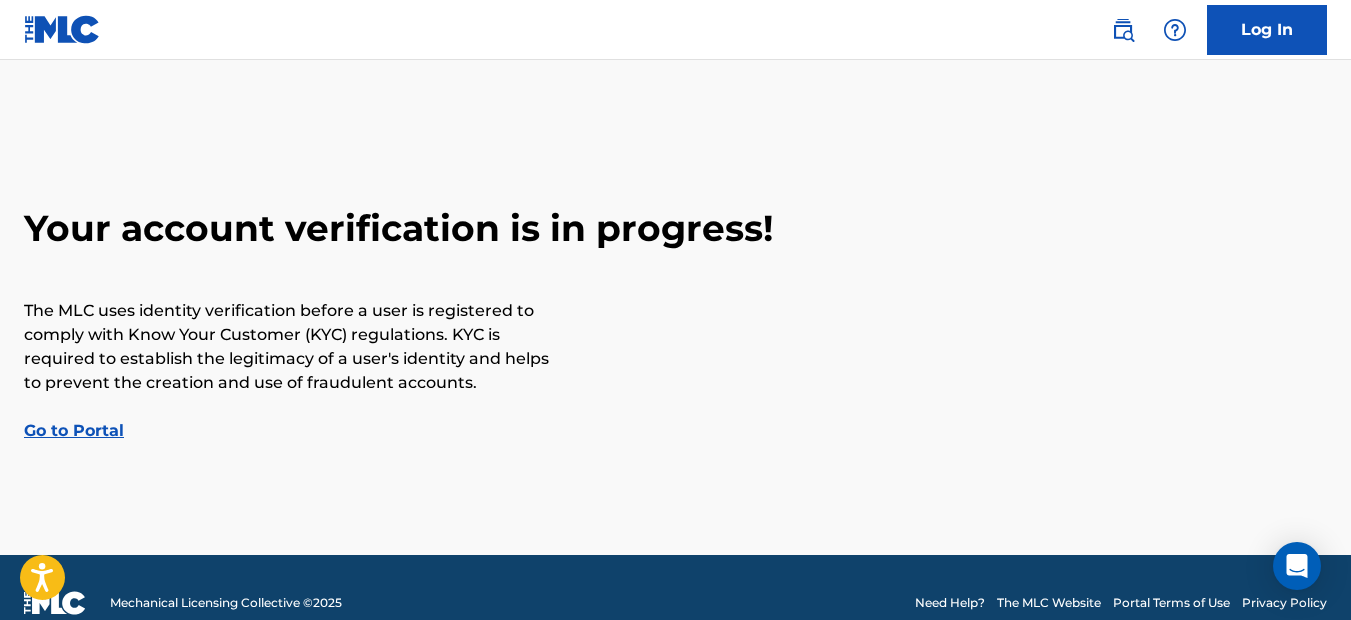 click on "Go to Portal" at bounding box center [74, 430] 